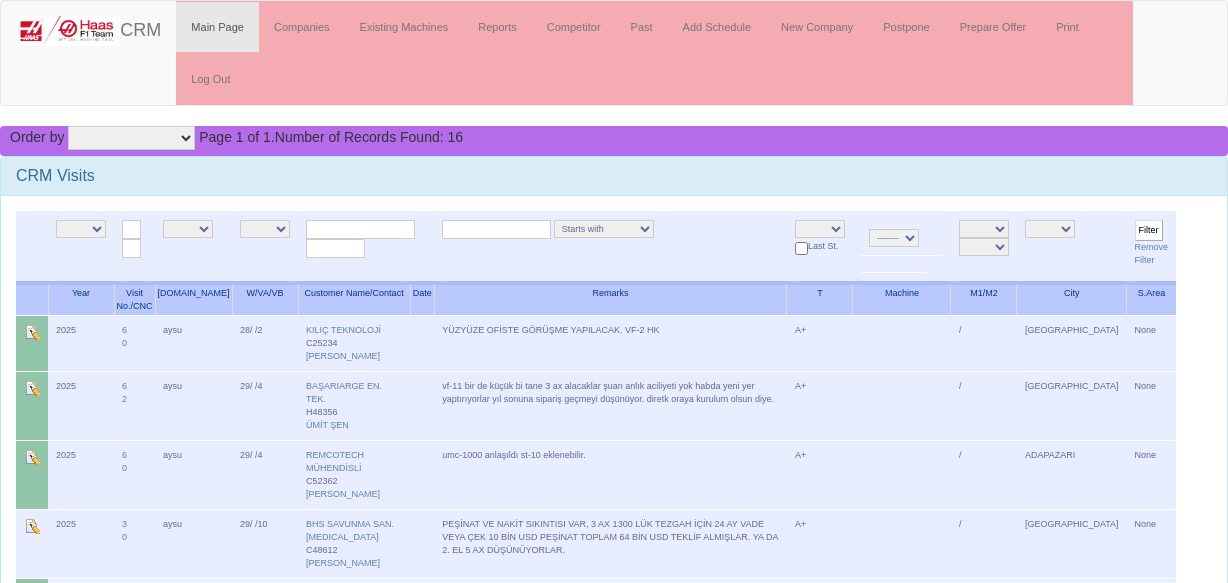 scroll, scrollTop: 0, scrollLeft: 0, axis: both 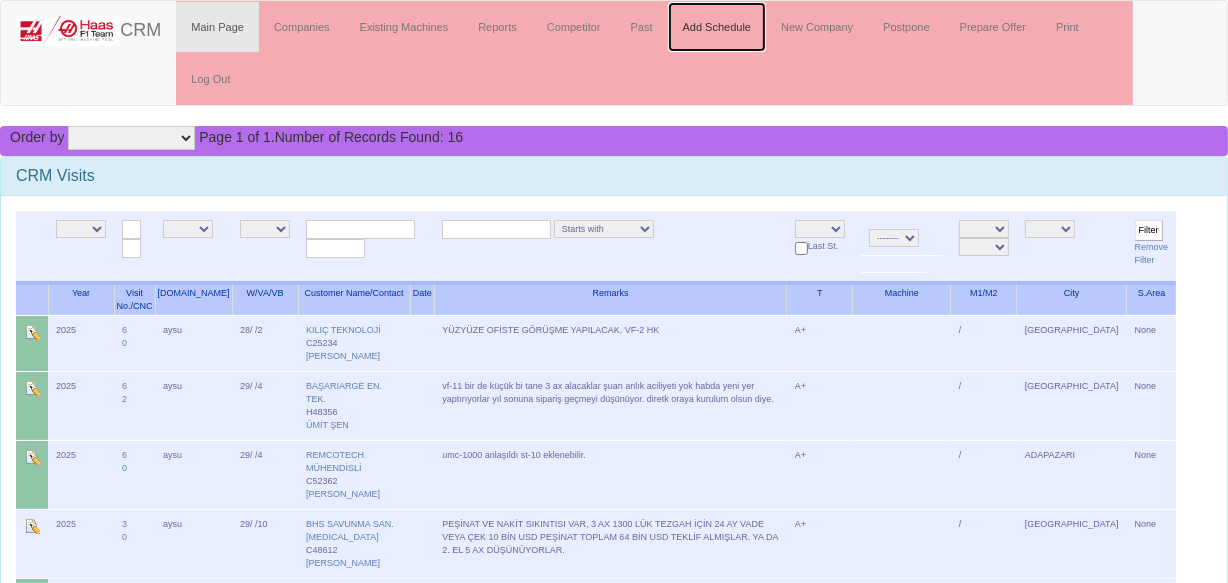 click on "Add Schedule" at bounding box center (717, 27) 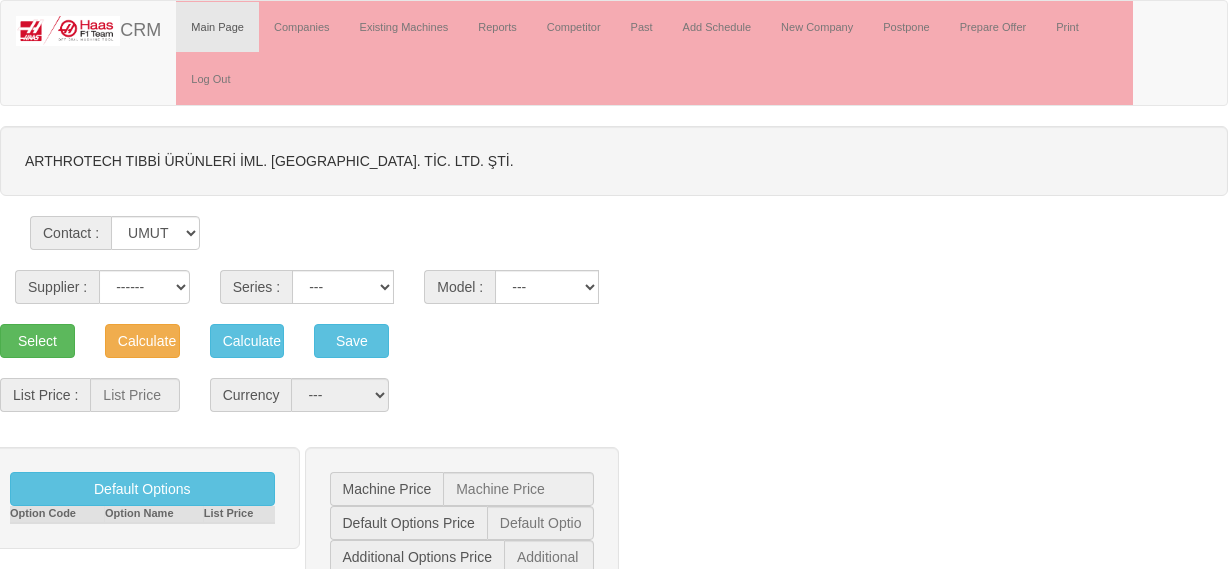 scroll, scrollTop: 0, scrollLeft: 0, axis: both 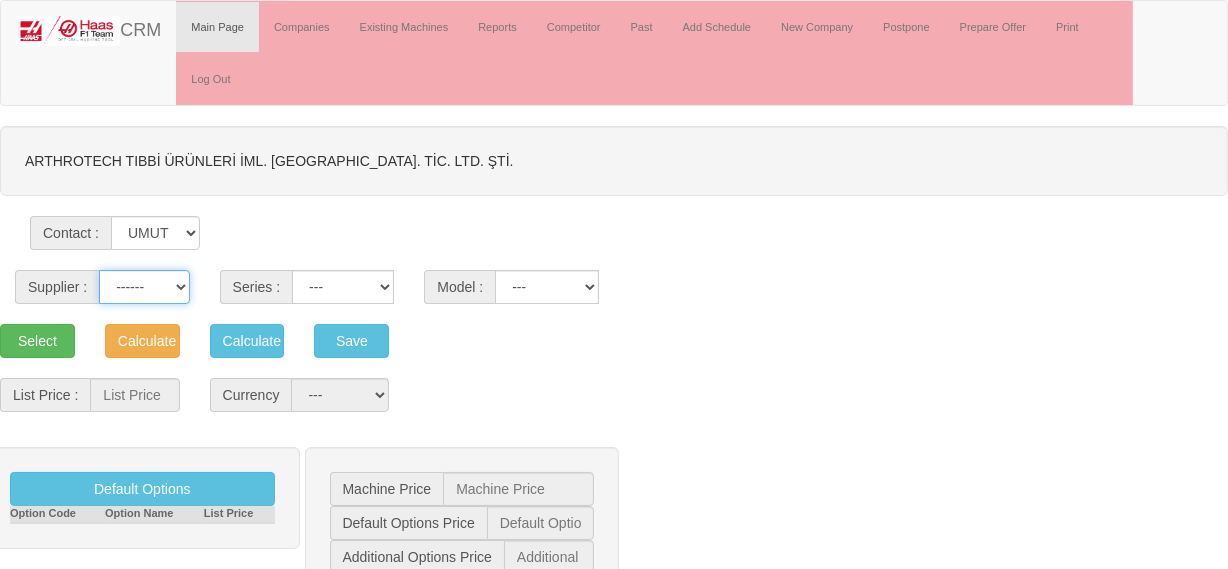 drag, startPoint x: 156, startPoint y: 277, endPoint x: 160, endPoint y: 294, distance: 17.464249 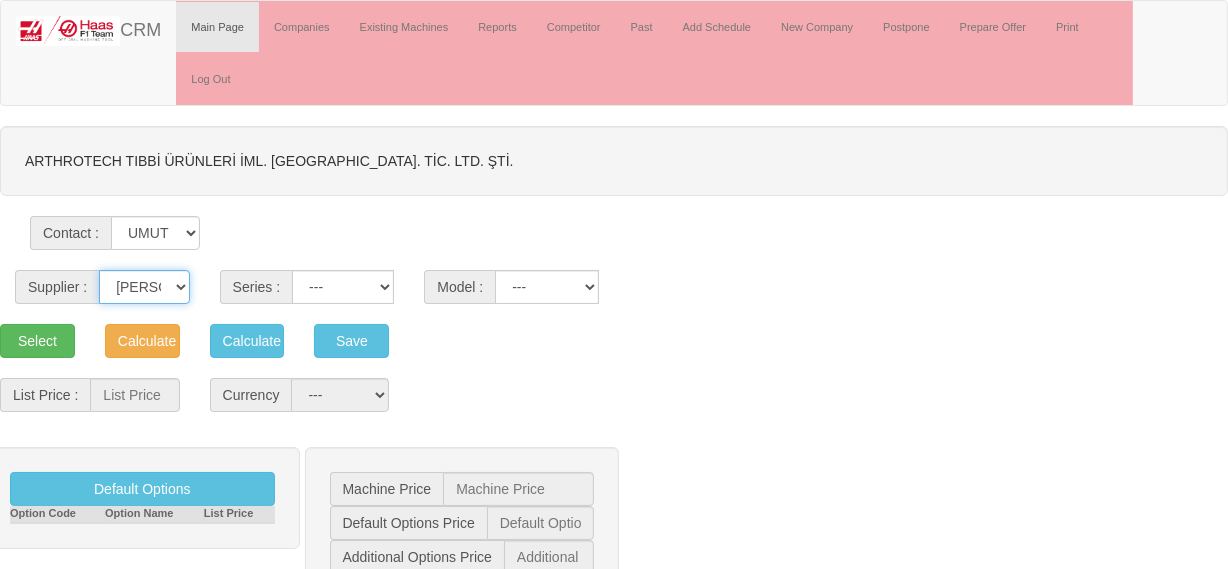 click on "------
HAAS
CANACA" at bounding box center [144, 287] 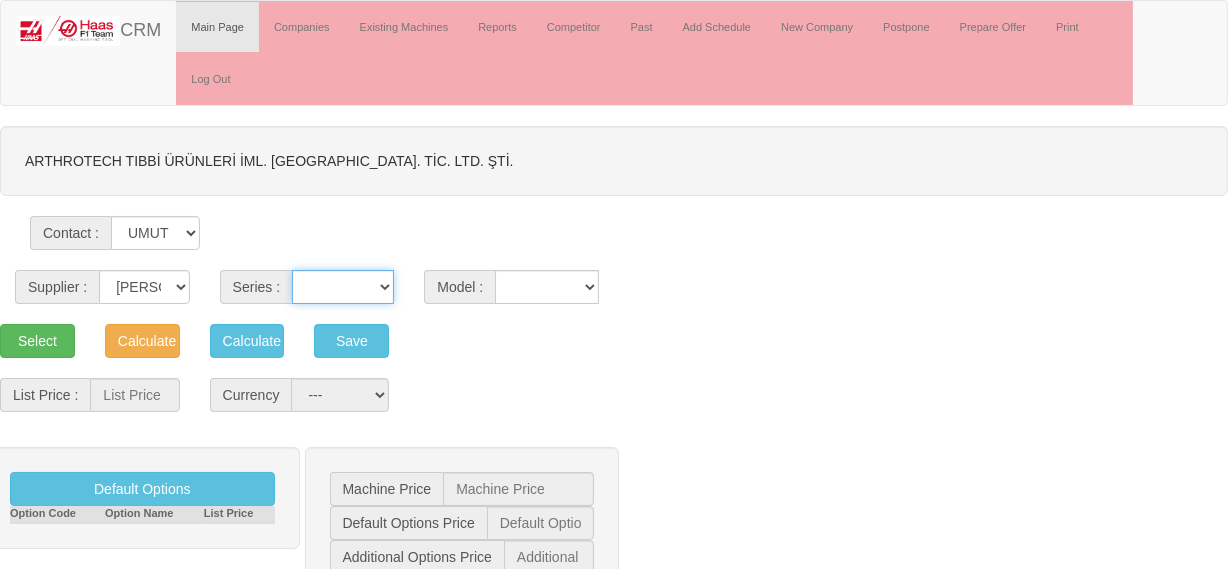 click on "VF SERIES
ST SERIES
UMC
EC SERIES
ADDITIONAL
TM SERIES
MINI SERIES
VM SERIES
VC SERIES
GM SERIES
VR SERIES
GR SERIES
VS SERIES
DC SERIES
TL SERIES
DS SERIES
CL SERIES
PARTS
DT SERIES" at bounding box center [343, 287] 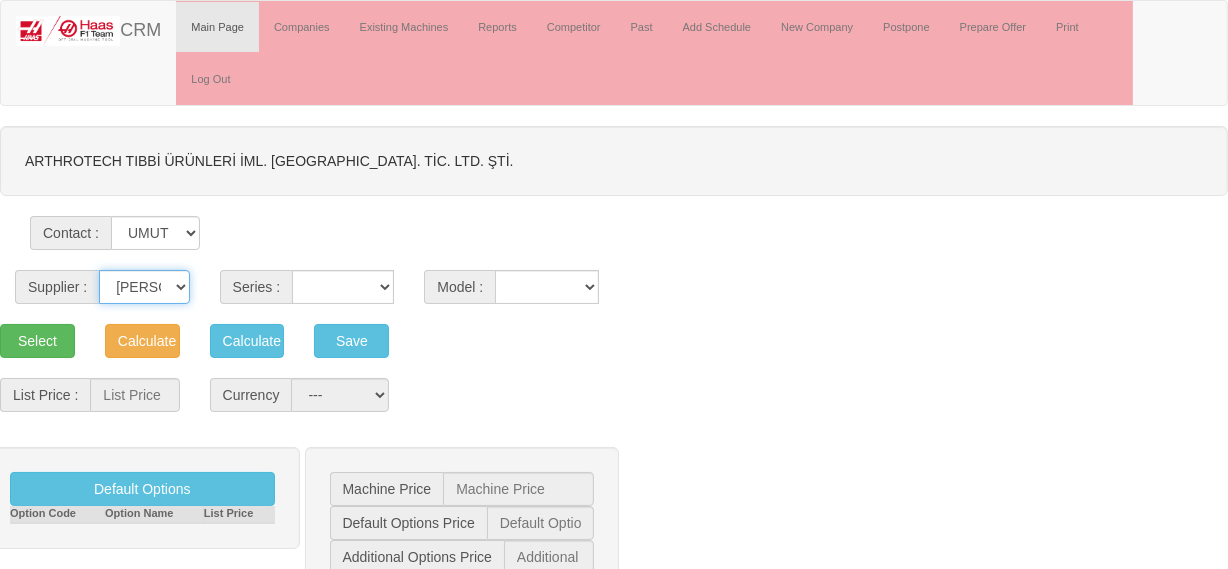 drag, startPoint x: 159, startPoint y: 289, endPoint x: 154, endPoint y: 301, distance: 13 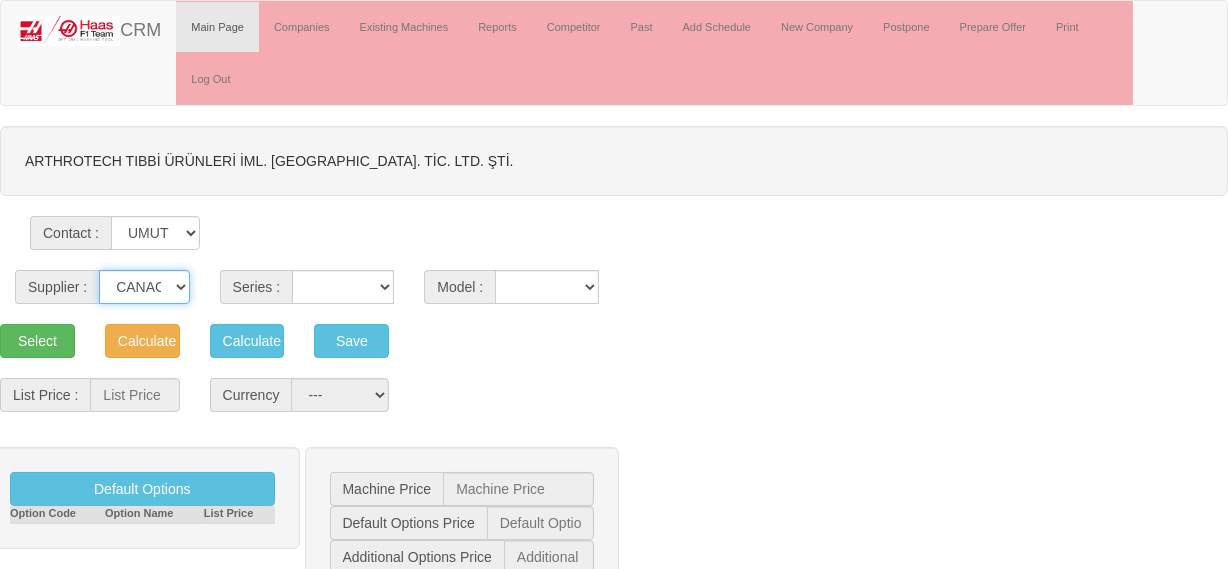 click on "------
HAAS
CANACA" at bounding box center (144, 287) 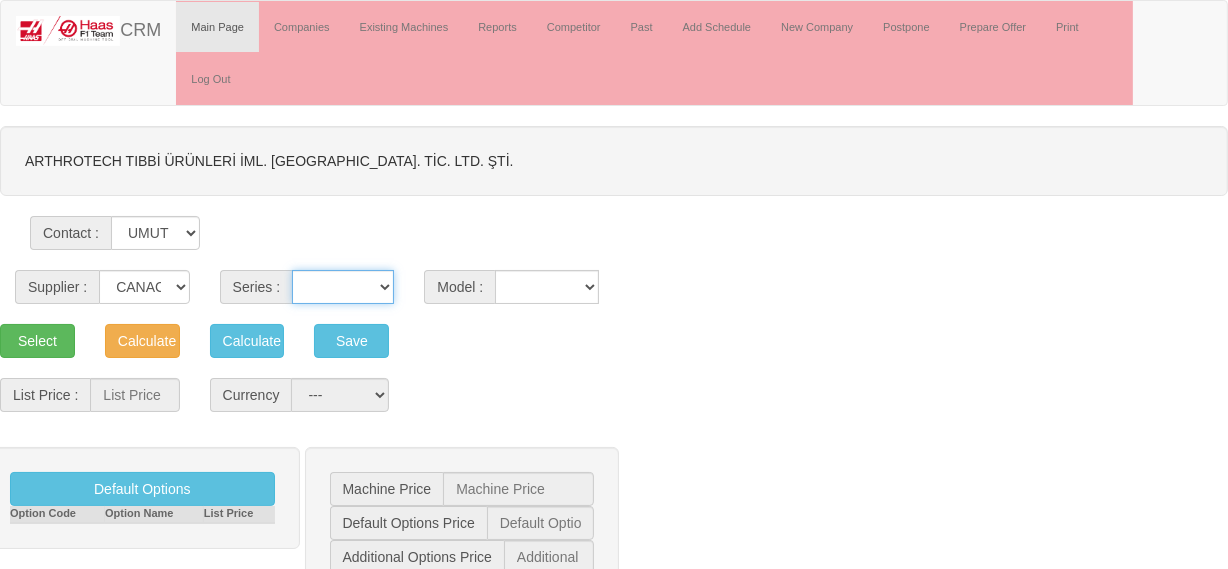 click on "CANACA" at bounding box center (343, 287) 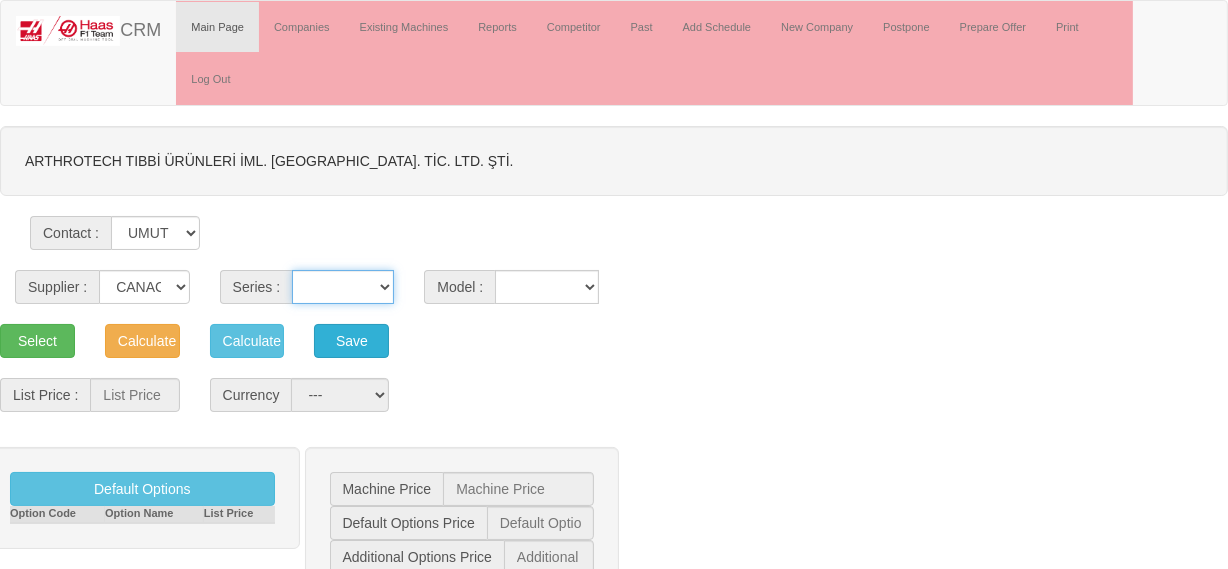 select on "19" 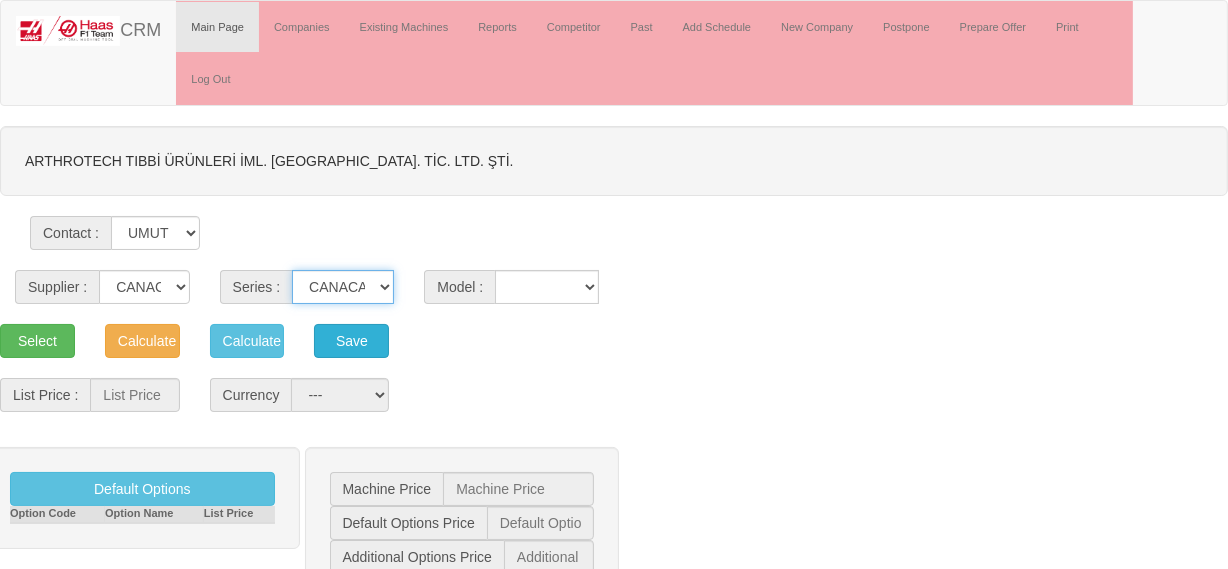 click on "CANACA" at bounding box center [343, 287] 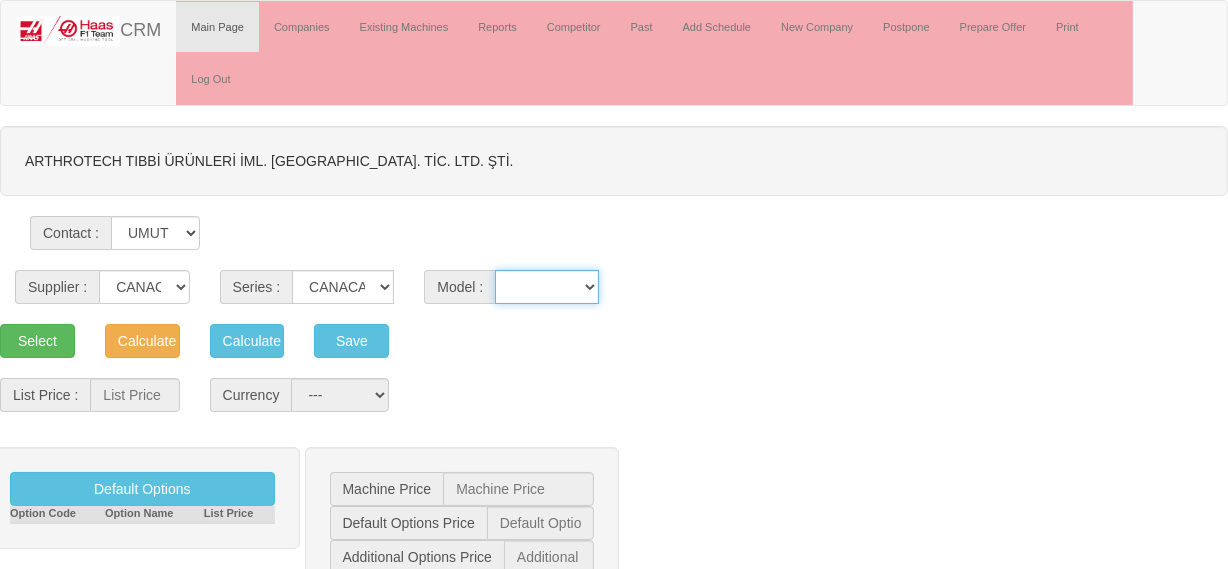 click on "CANACA" at bounding box center (547, 287) 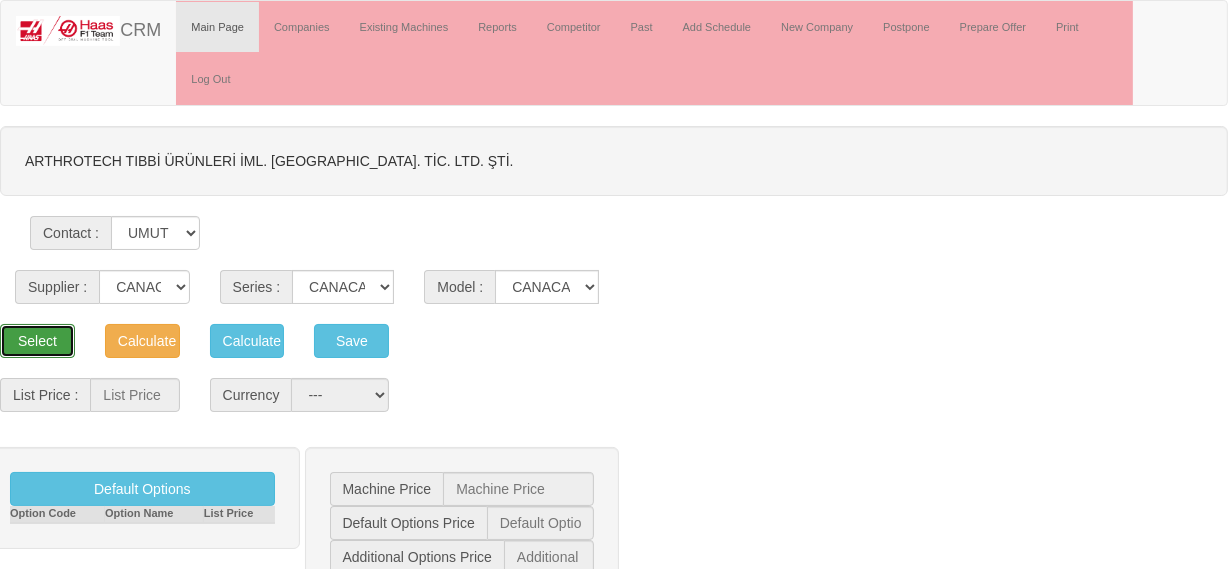 drag, startPoint x: 61, startPoint y: 333, endPoint x: 592, endPoint y: 362, distance: 531.7913 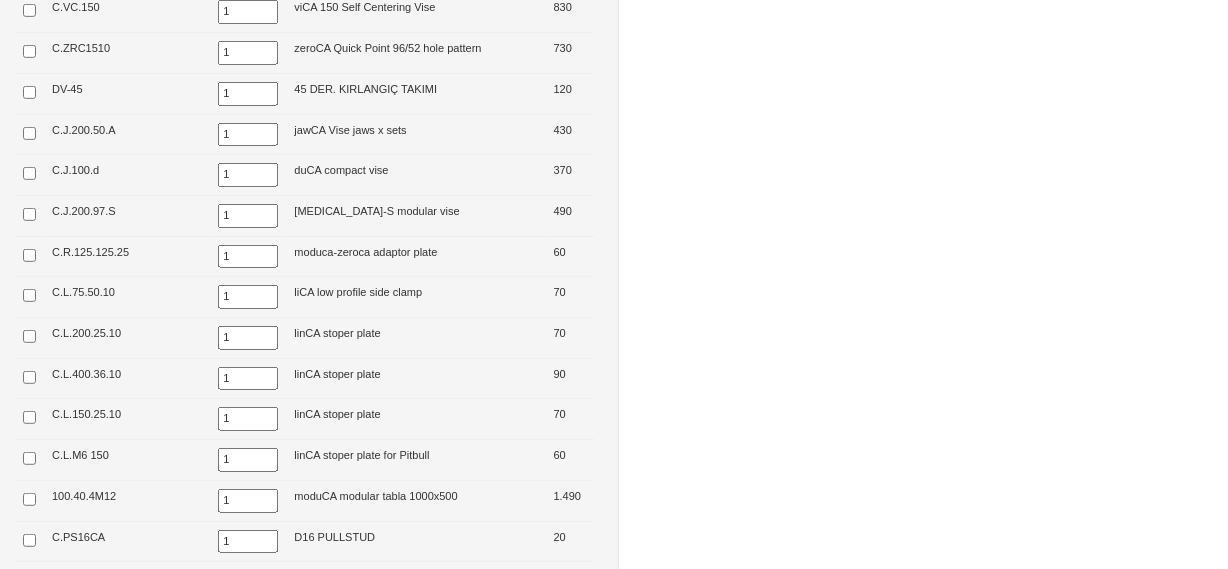 scroll, scrollTop: 1000, scrollLeft: 0, axis: vertical 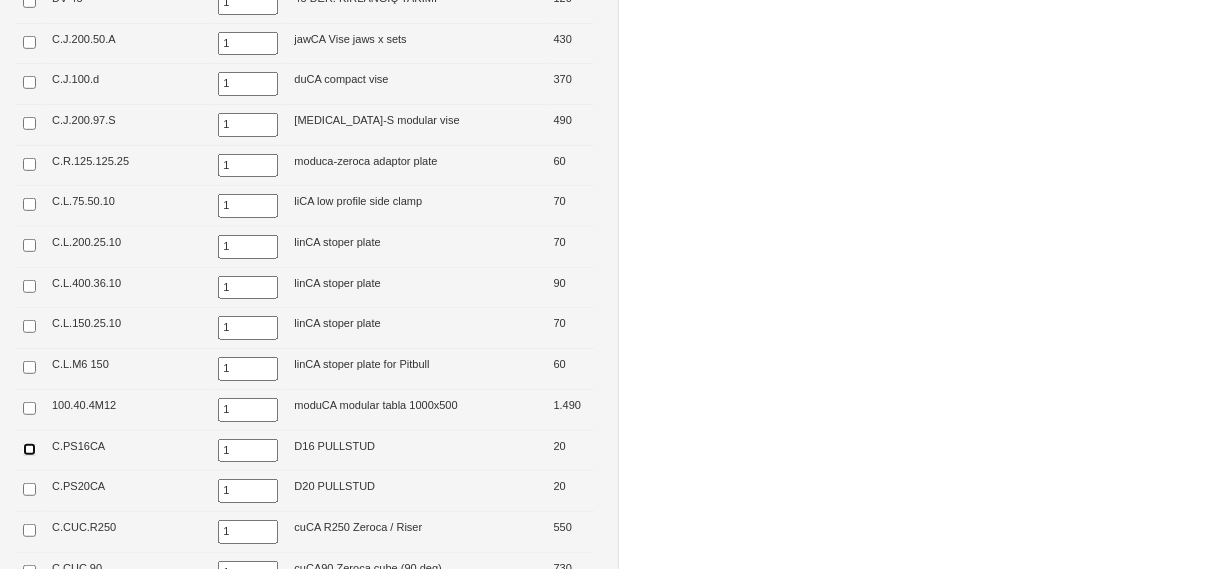 drag, startPoint x: 32, startPoint y: 440, endPoint x: 50, endPoint y: 435, distance: 18.681541 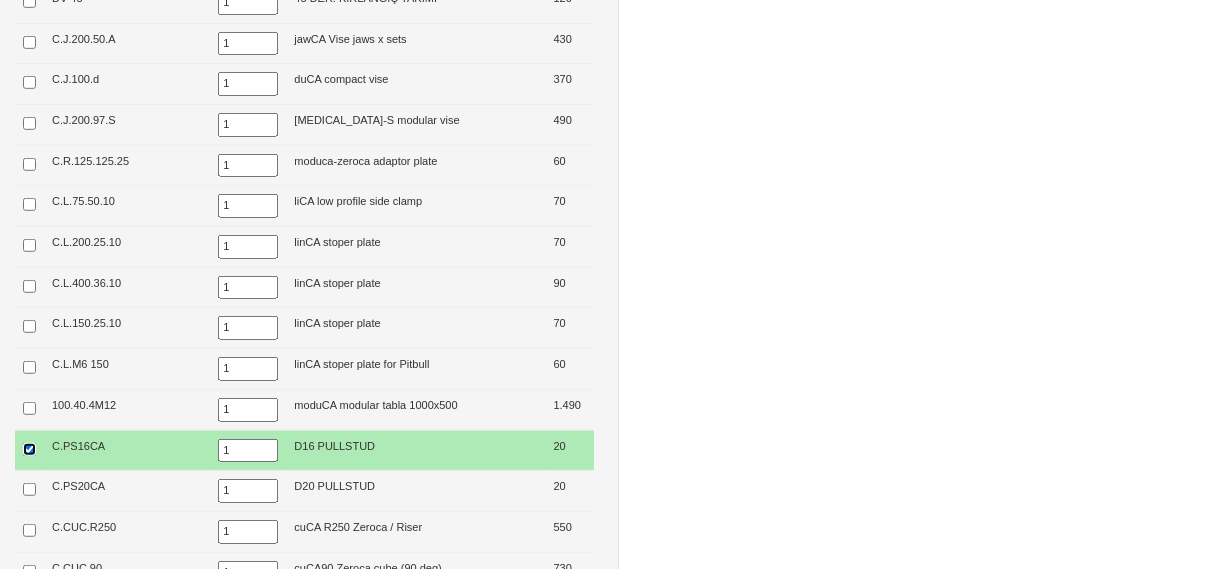 type on "20  $" 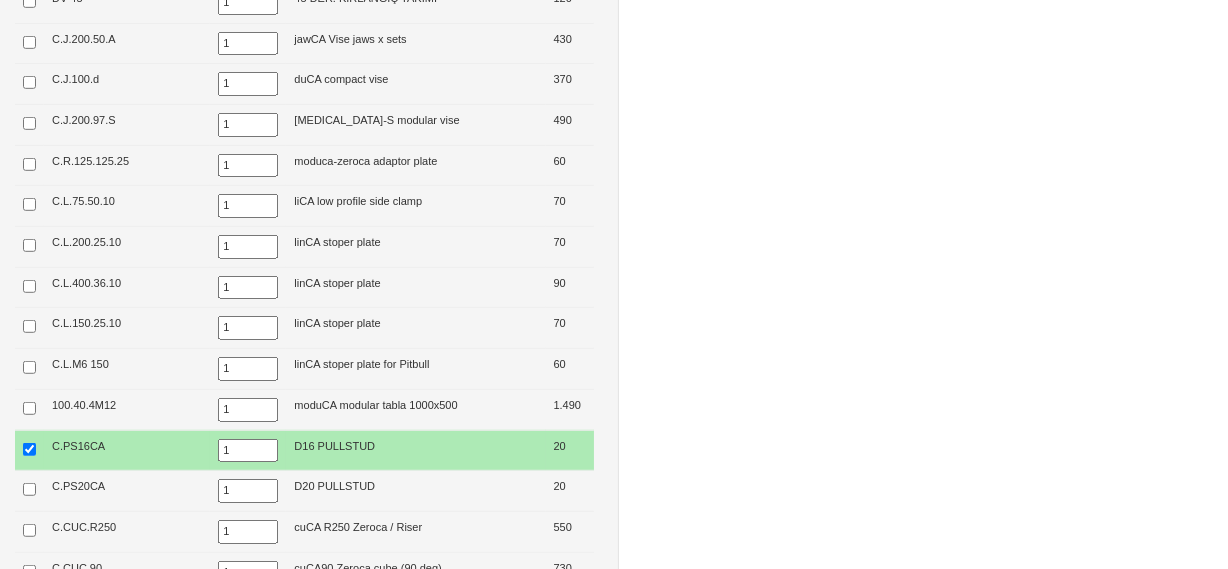 drag, startPoint x: 243, startPoint y: 444, endPoint x: 312, endPoint y: 440, distance: 69.115845 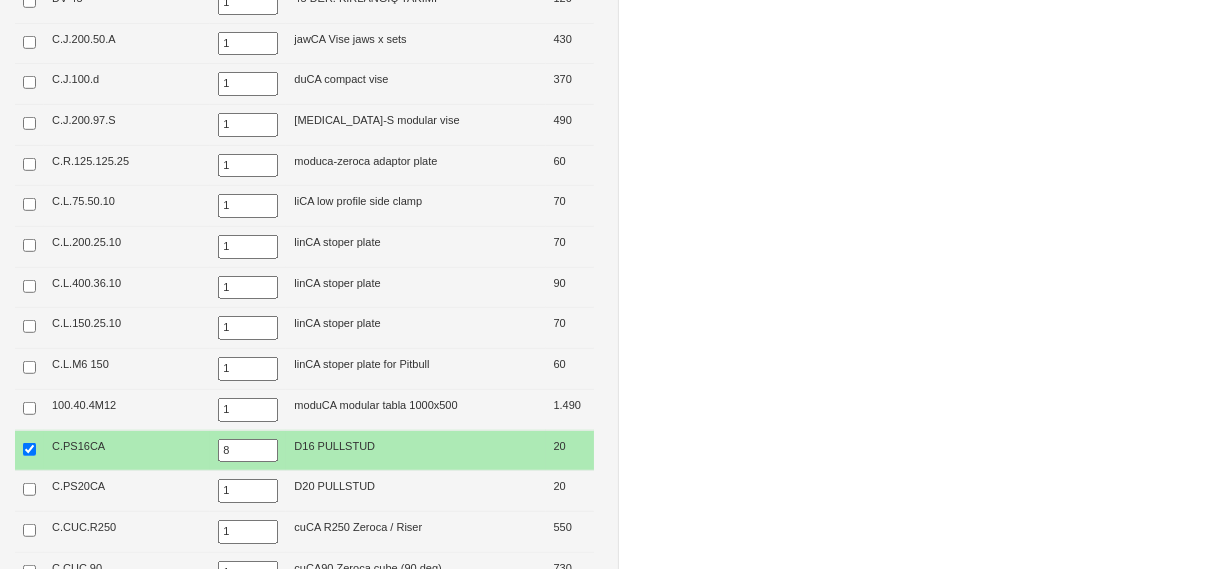 type on "8" 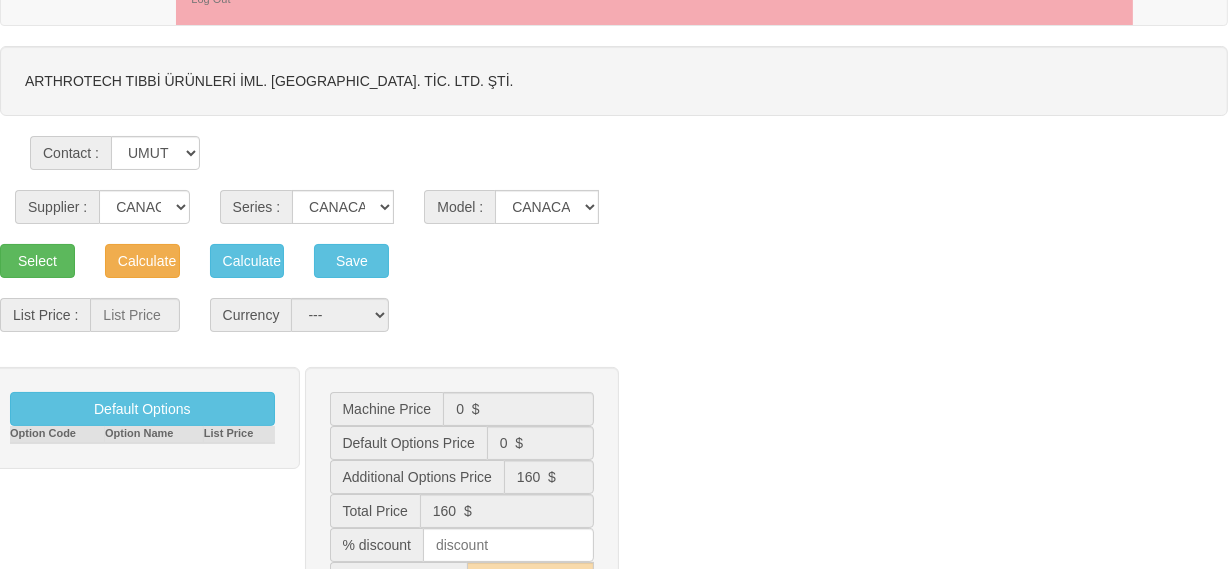 scroll, scrollTop: 0, scrollLeft: 0, axis: both 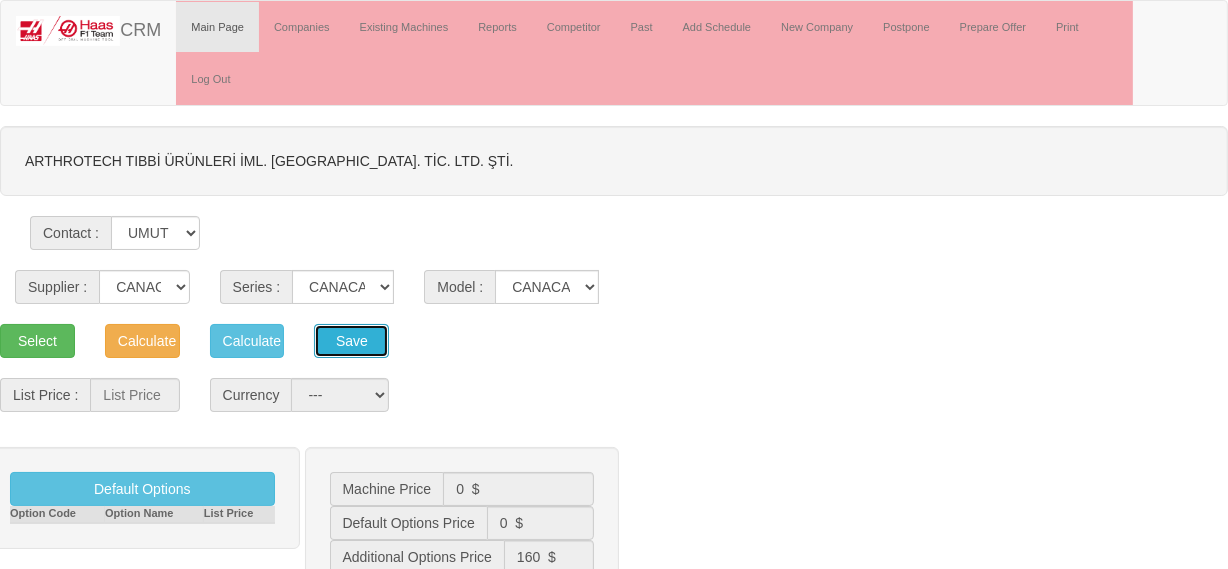 click on "Save" at bounding box center (351, 341) 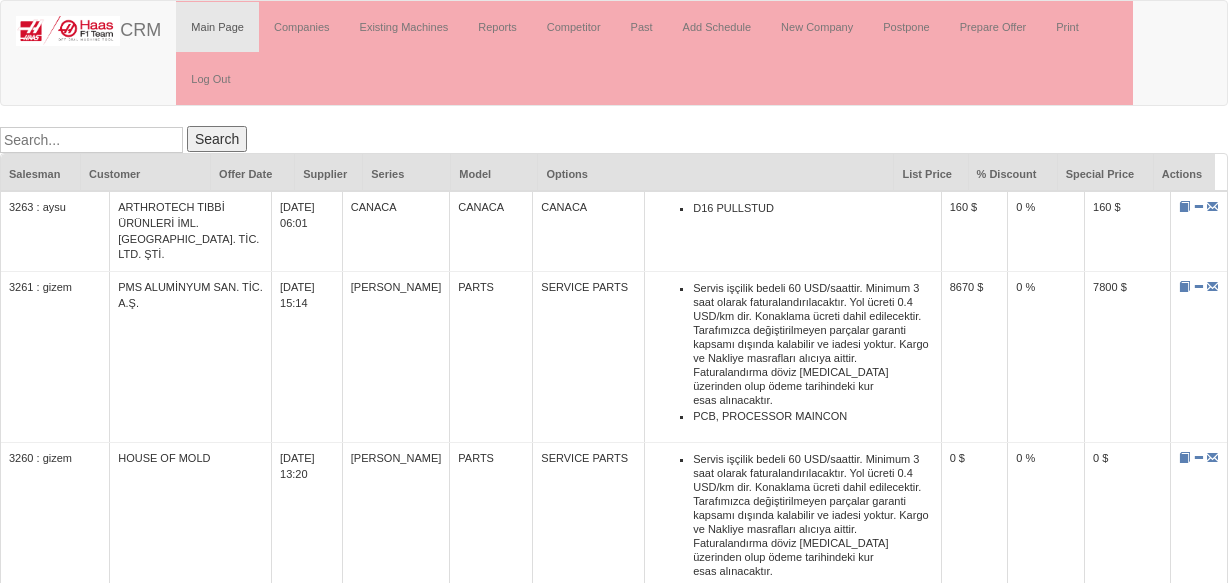 scroll, scrollTop: 0, scrollLeft: 0, axis: both 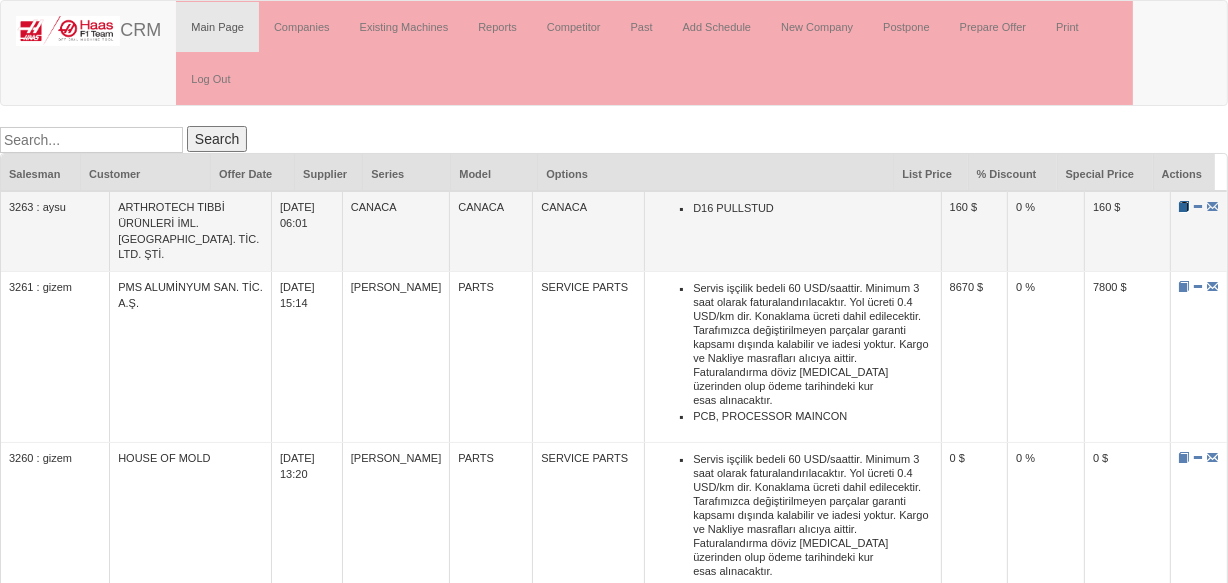 click at bounding box center [1184, 206] 